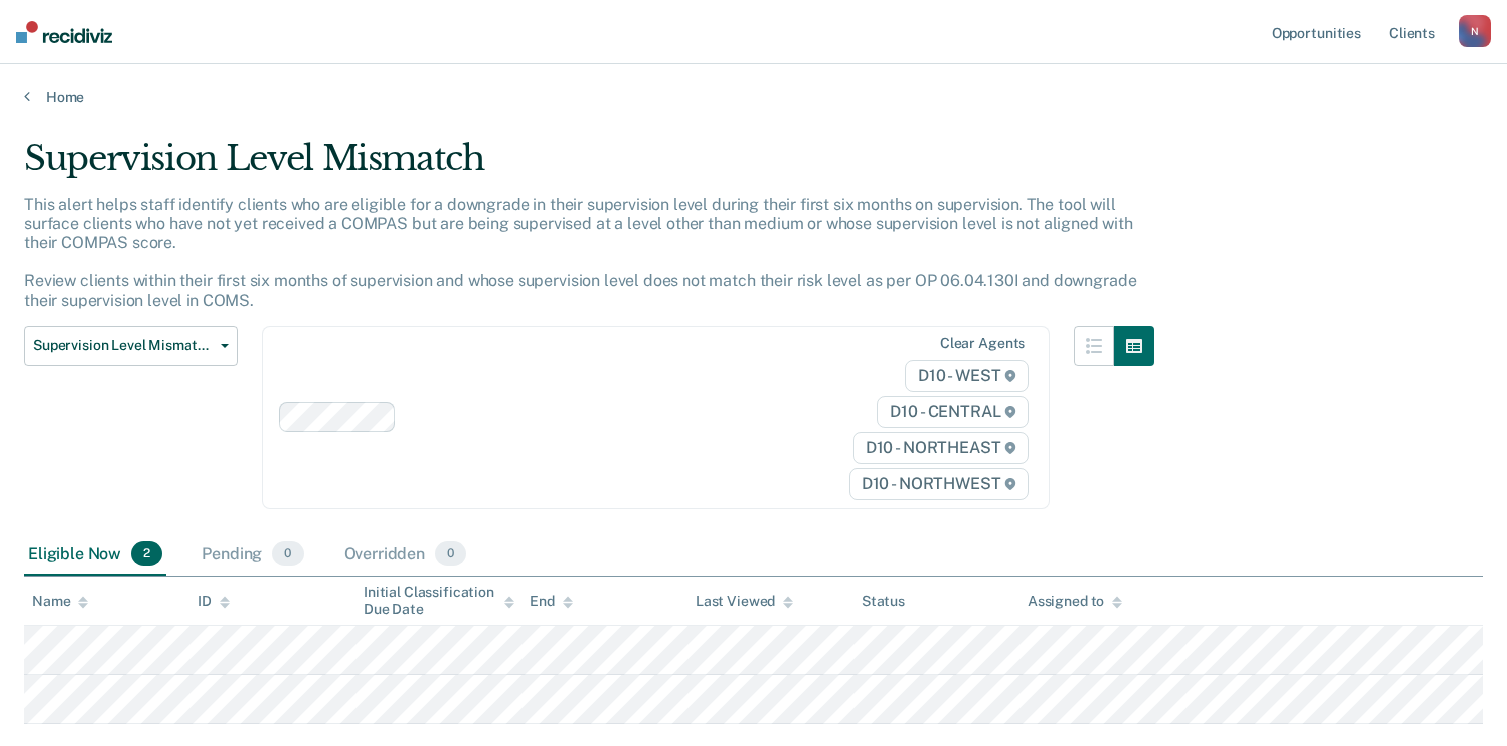scroll, scrollTop: 54, scrollLeft: 0, axis: vertical 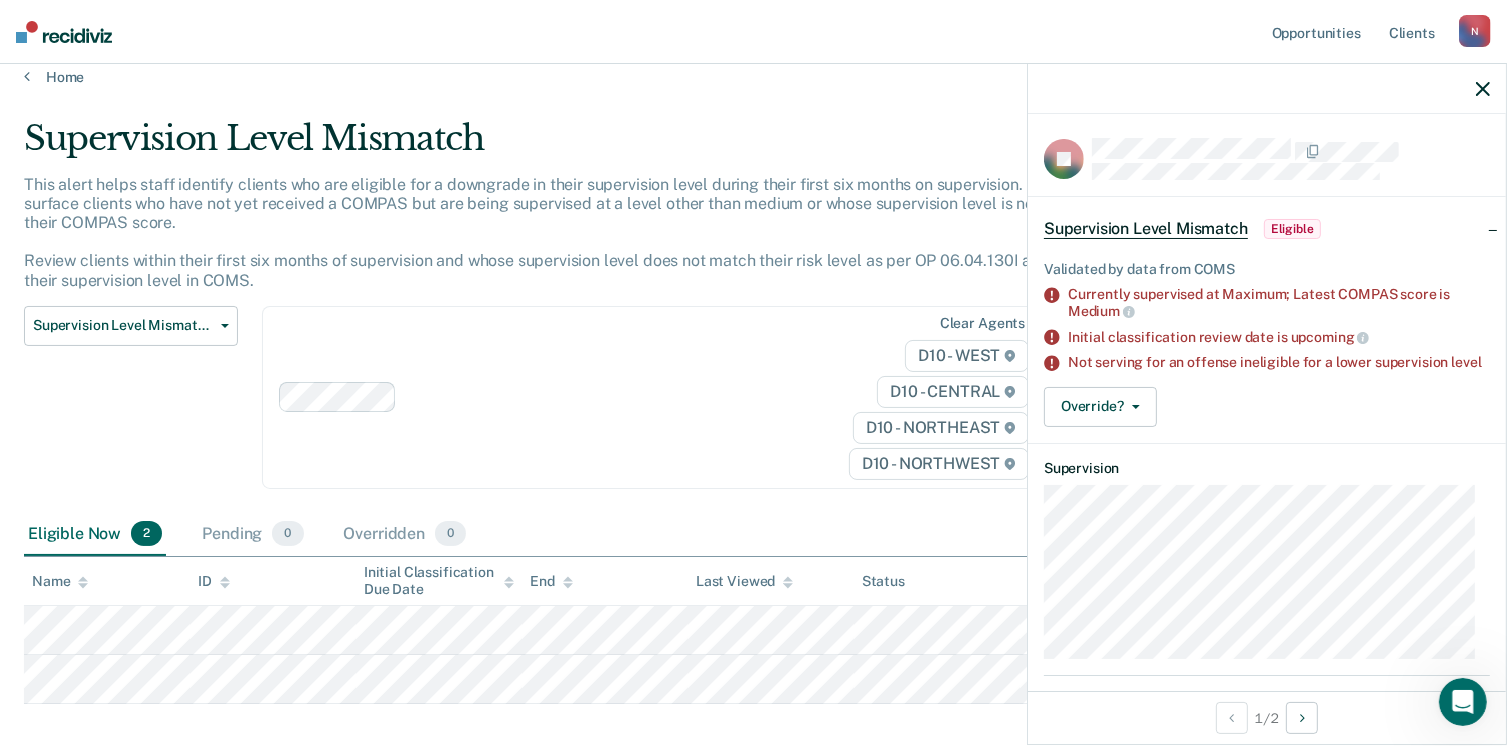 click on "Not serving for an offense ineligible for a lower supervision   level" at bounding box center [1279, 303] 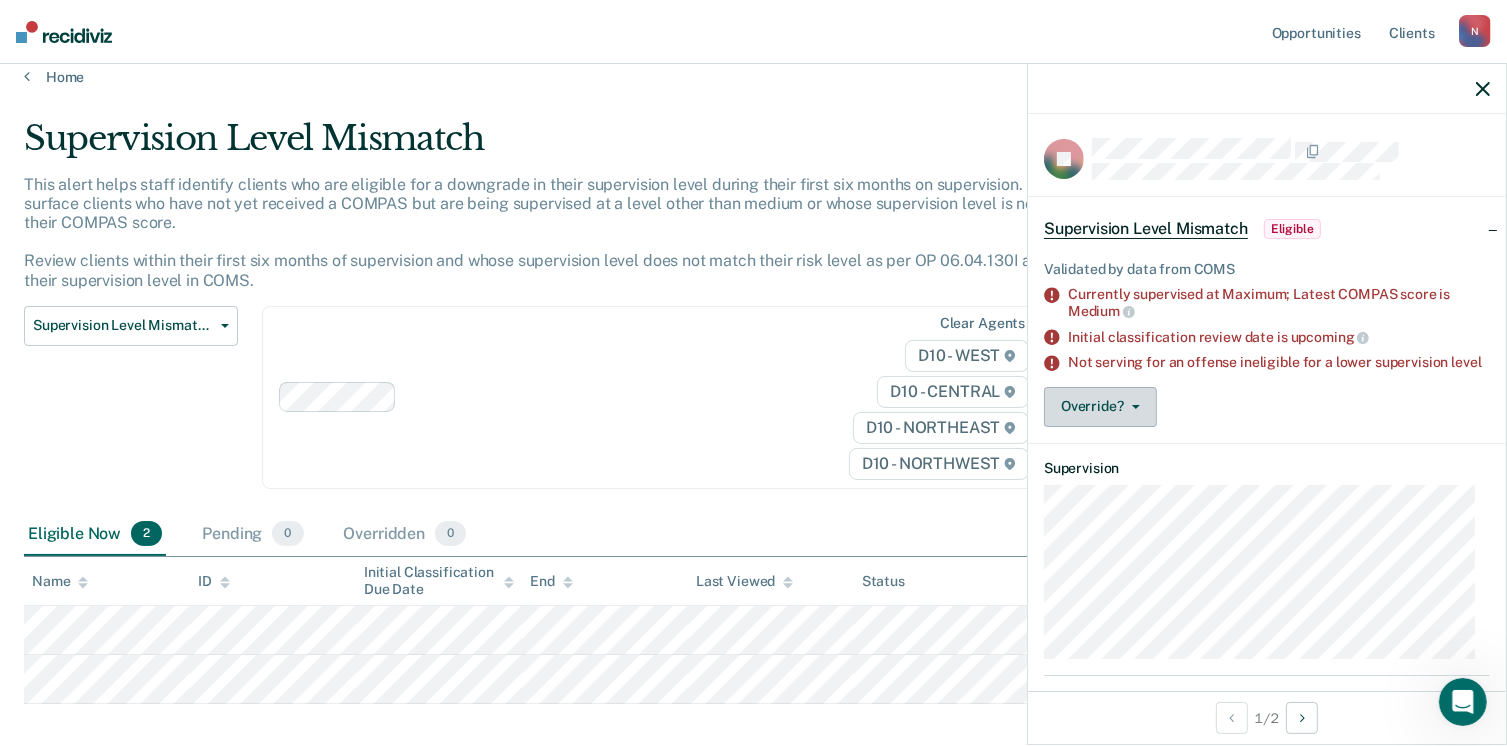 click on "Override?" at bounding box center [1100, 407] 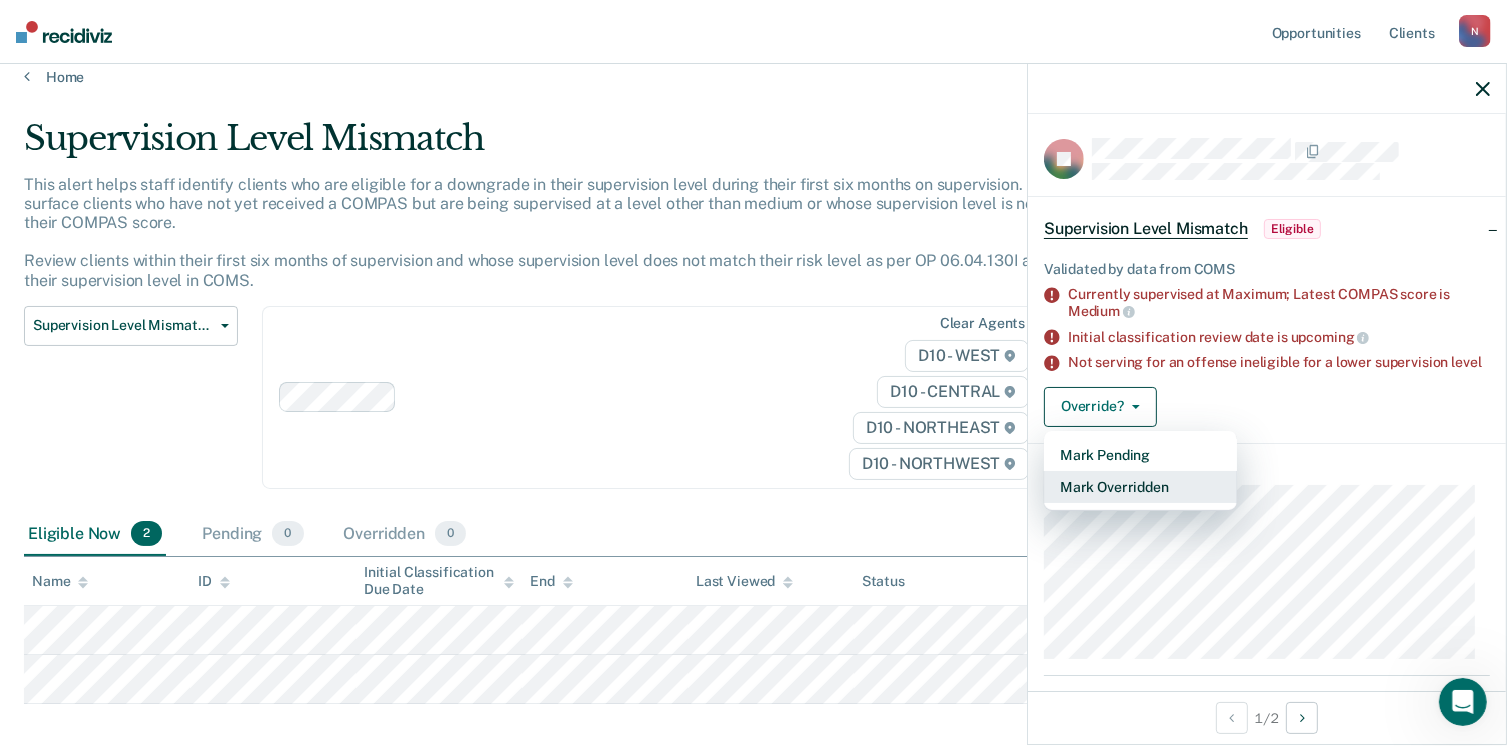 click on "Mark Overridden" at bounding box center (1140, 487) 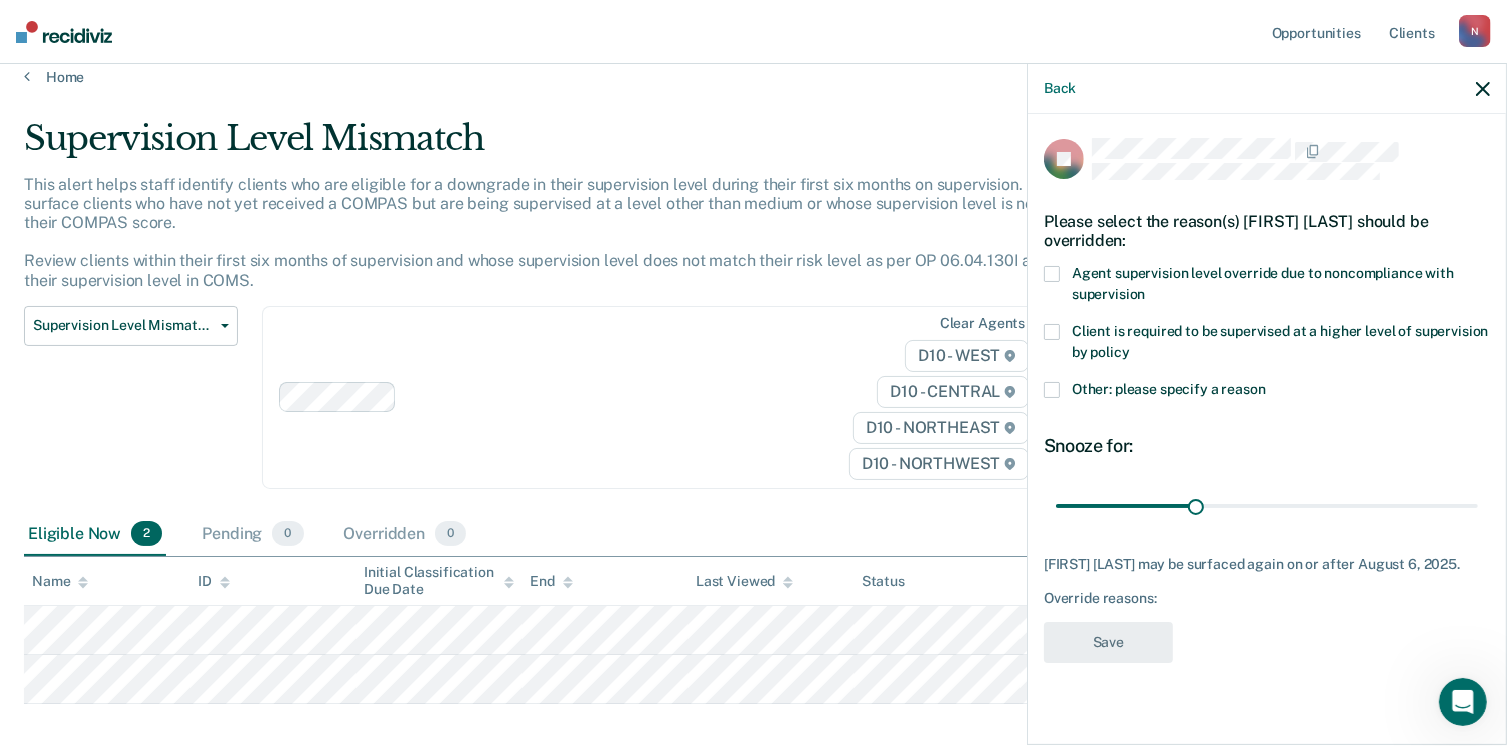 click at bounding box center (1052, 332) 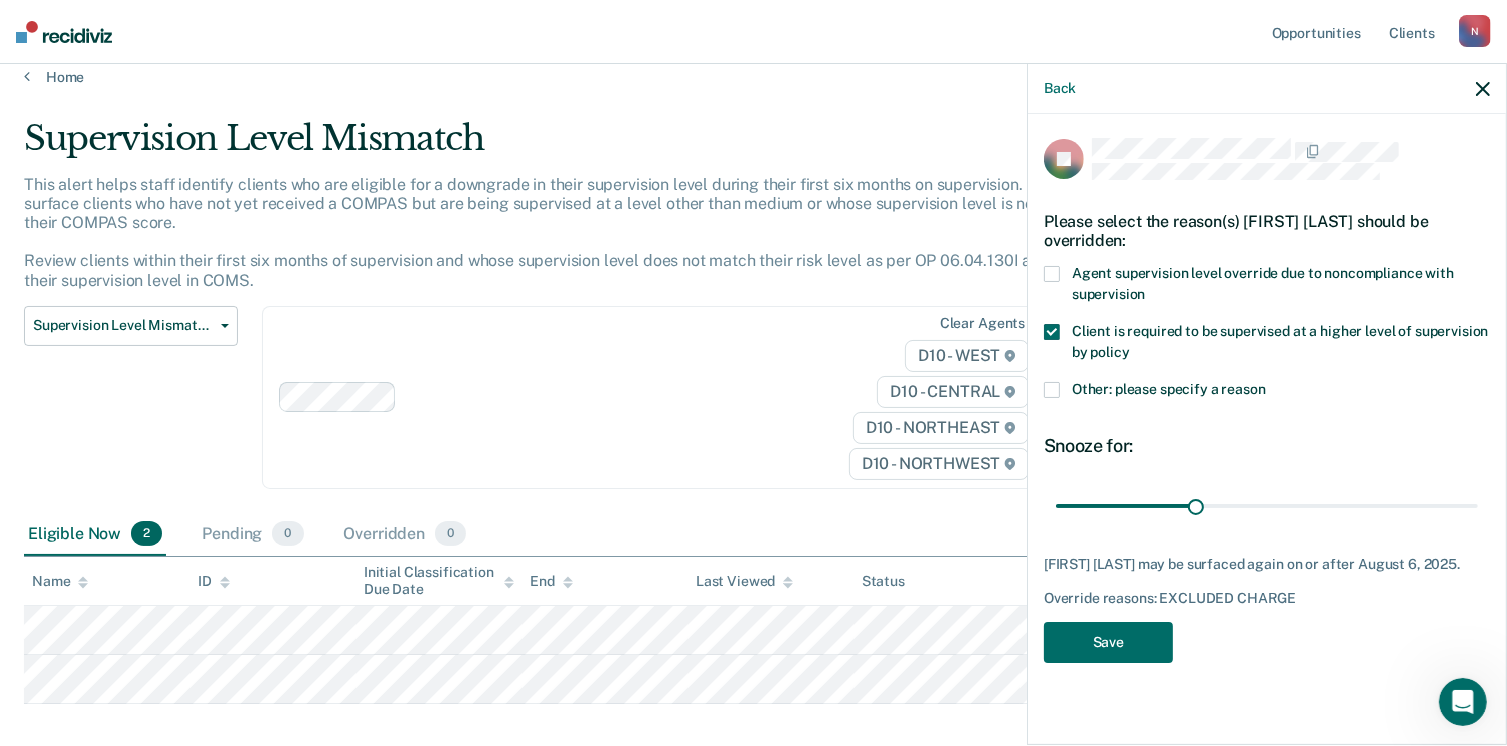 click at bounding box center [1052, 274] 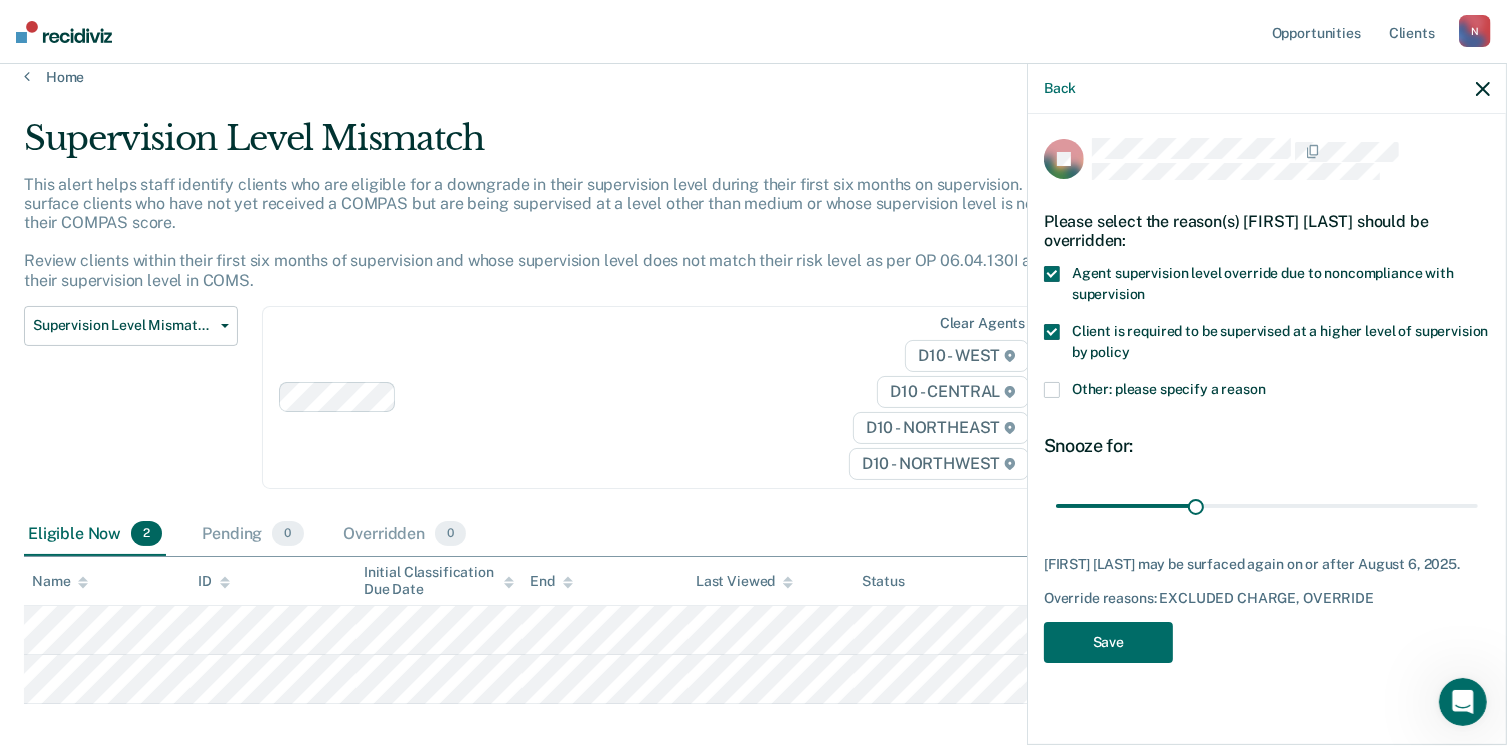 click at bounding box center (1052, 332) 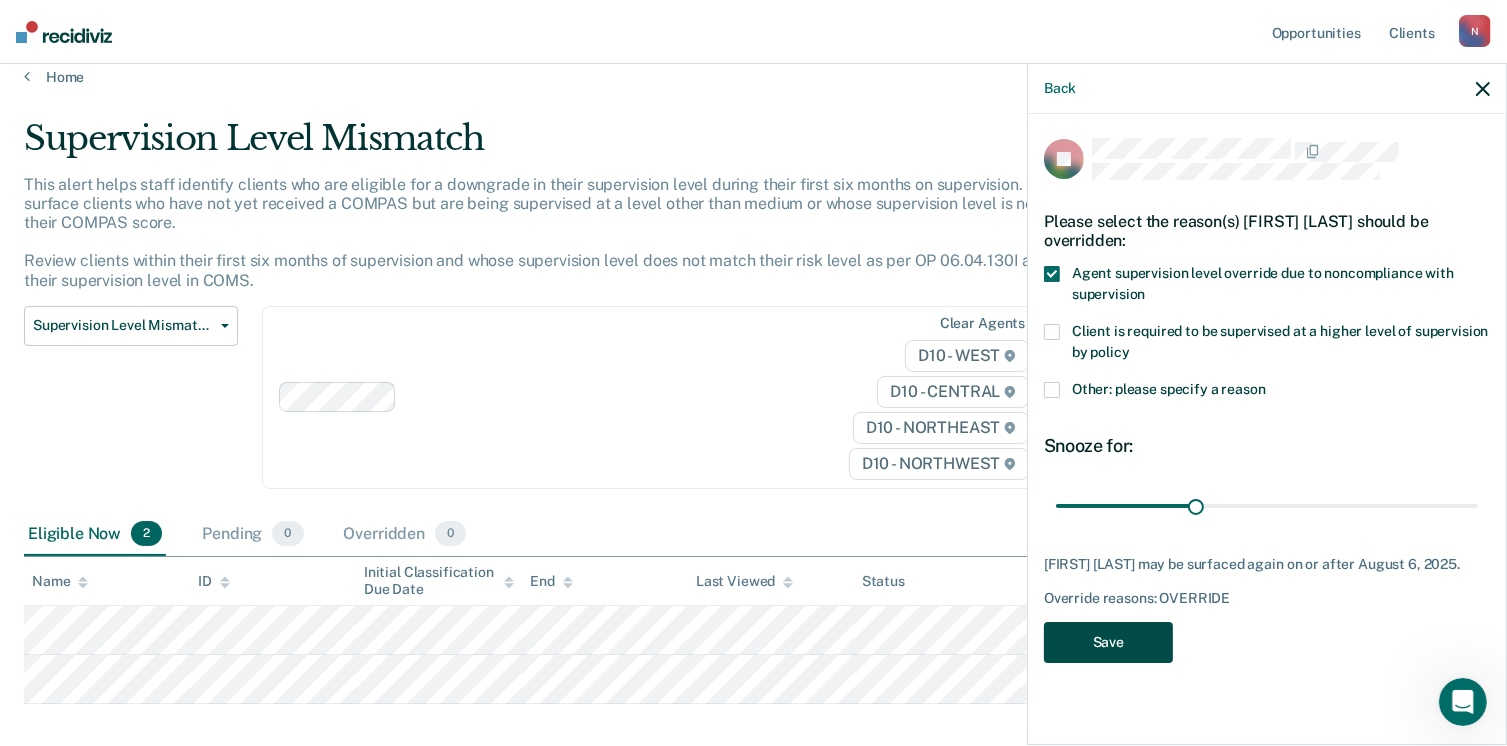 click on "Save" at bounding box center (1108, 642) 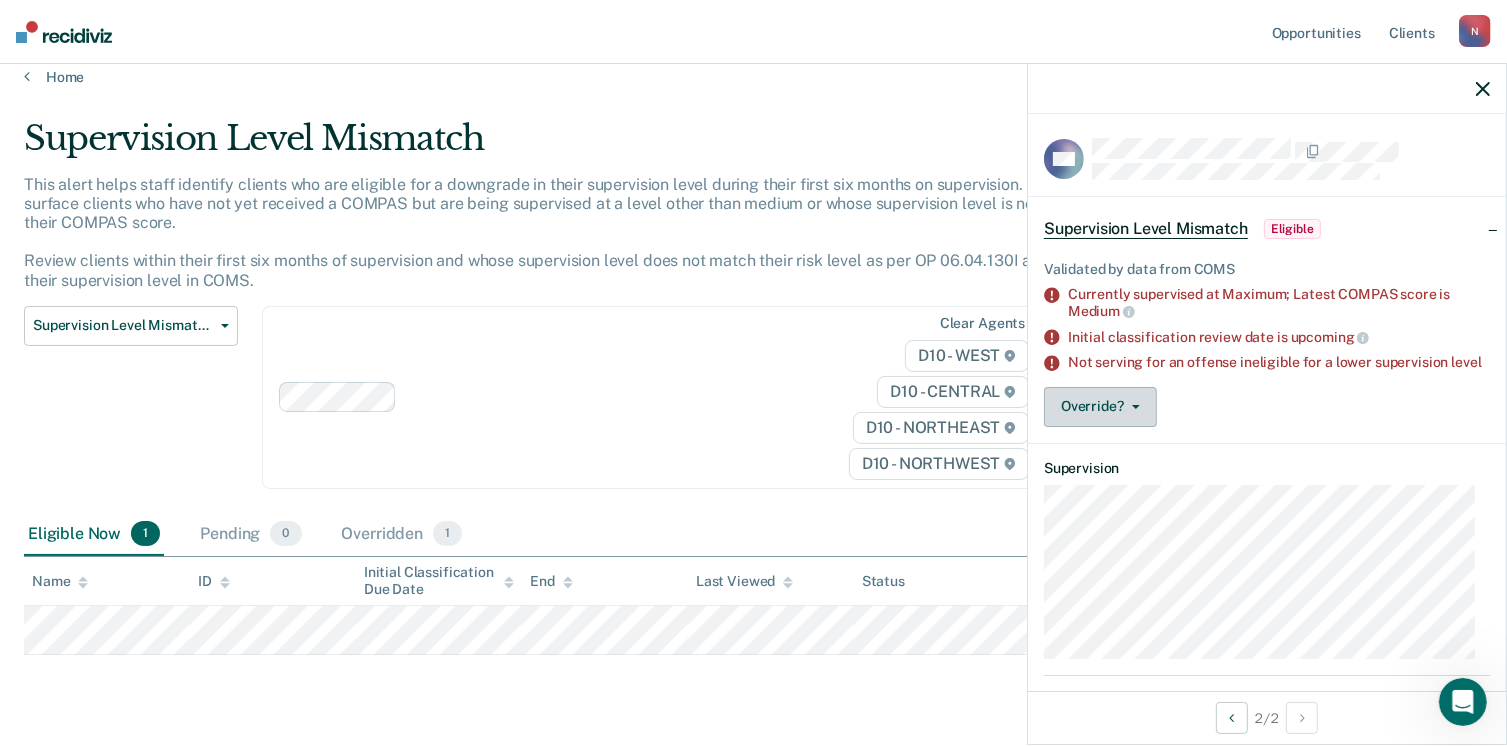 click on "Override?" at bounding box center [1100, 407] 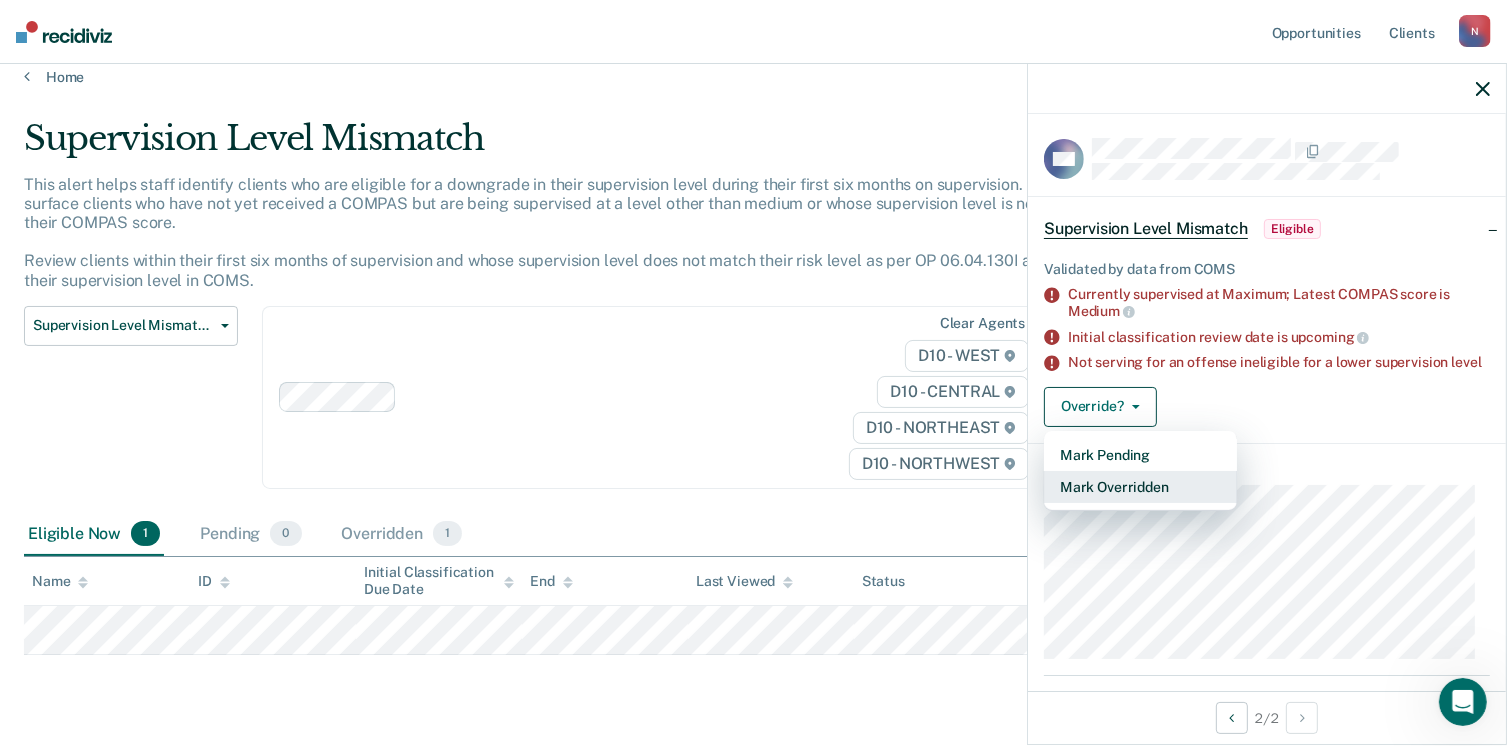 click on "Mark Overridden" at bounding box center (1140, 487) 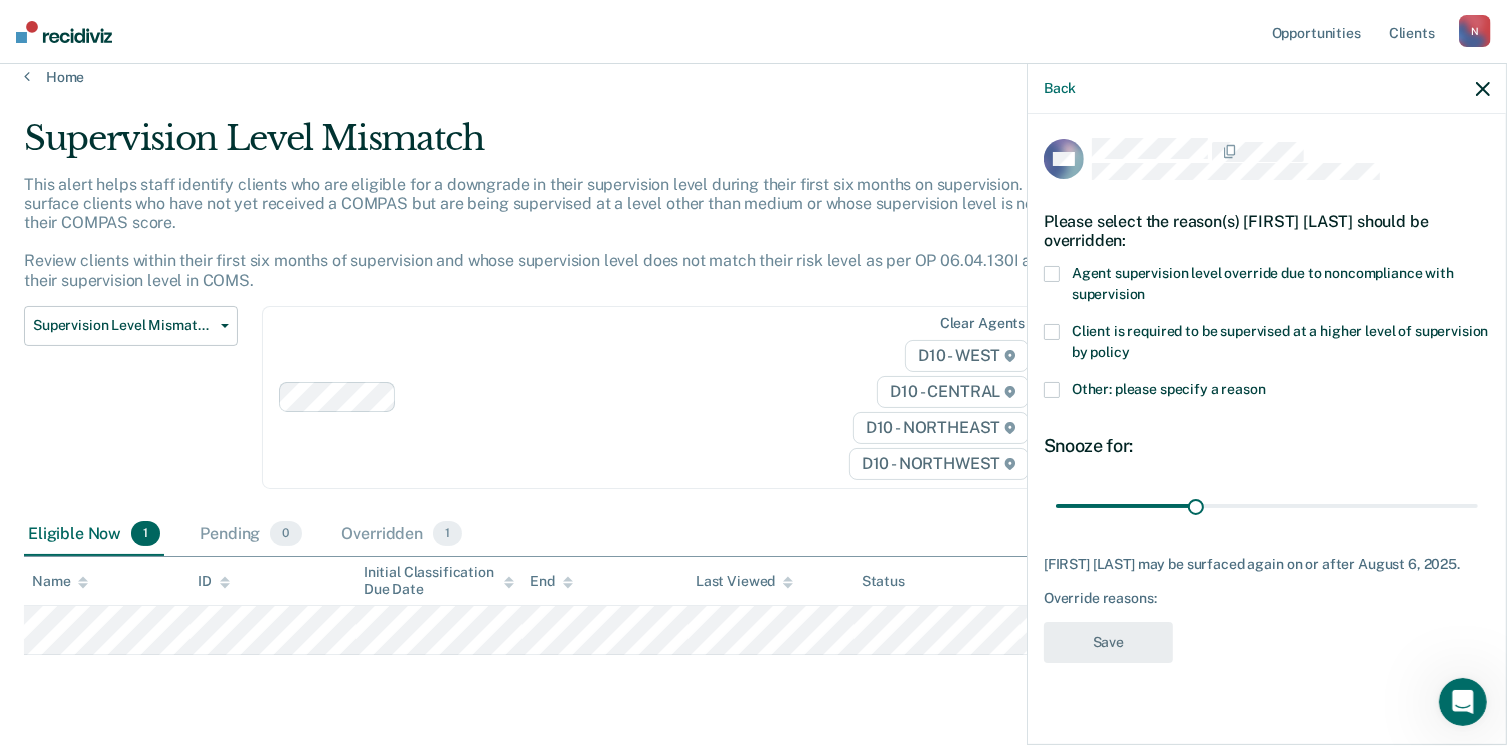 click at bounding box center [1052, 274] 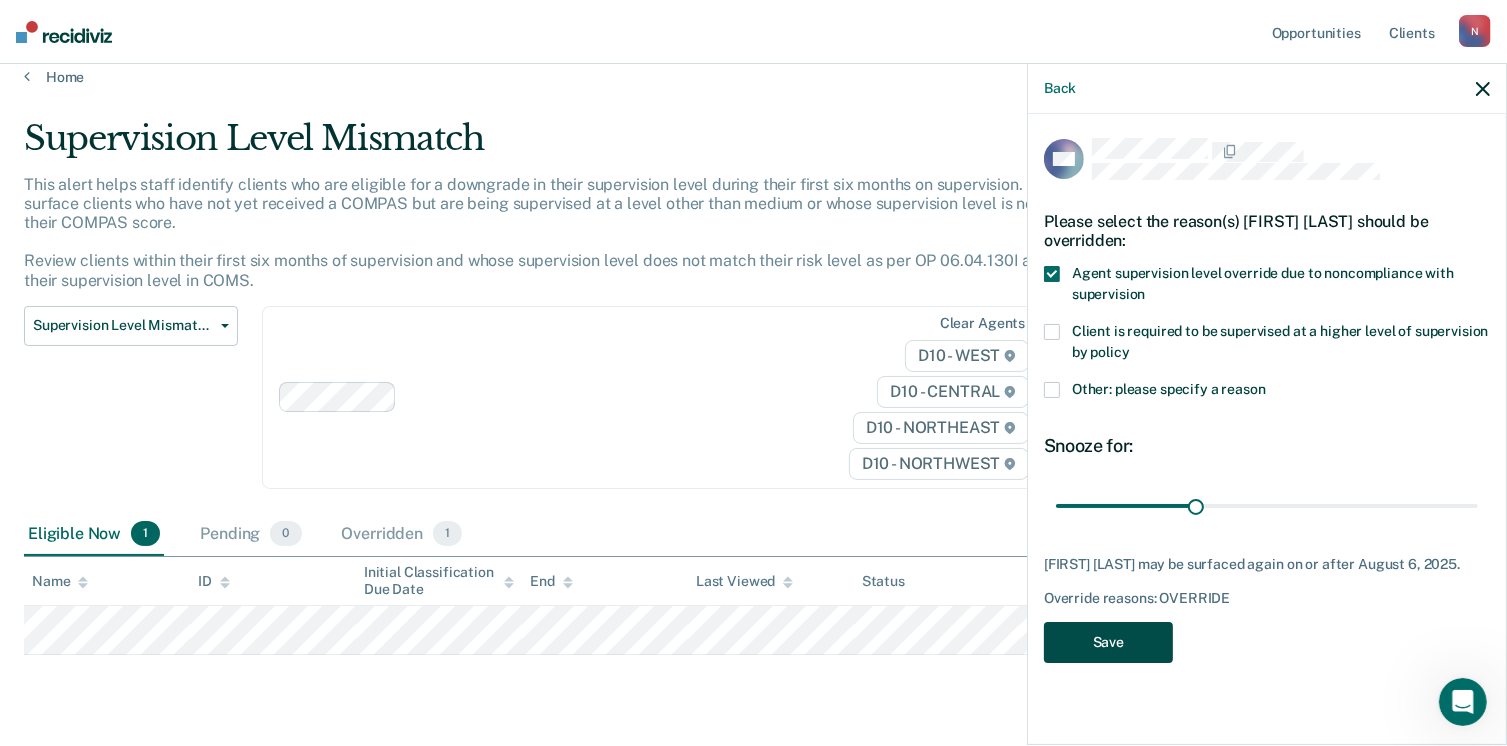 click on "Save" at bounding box center (1108, 642) 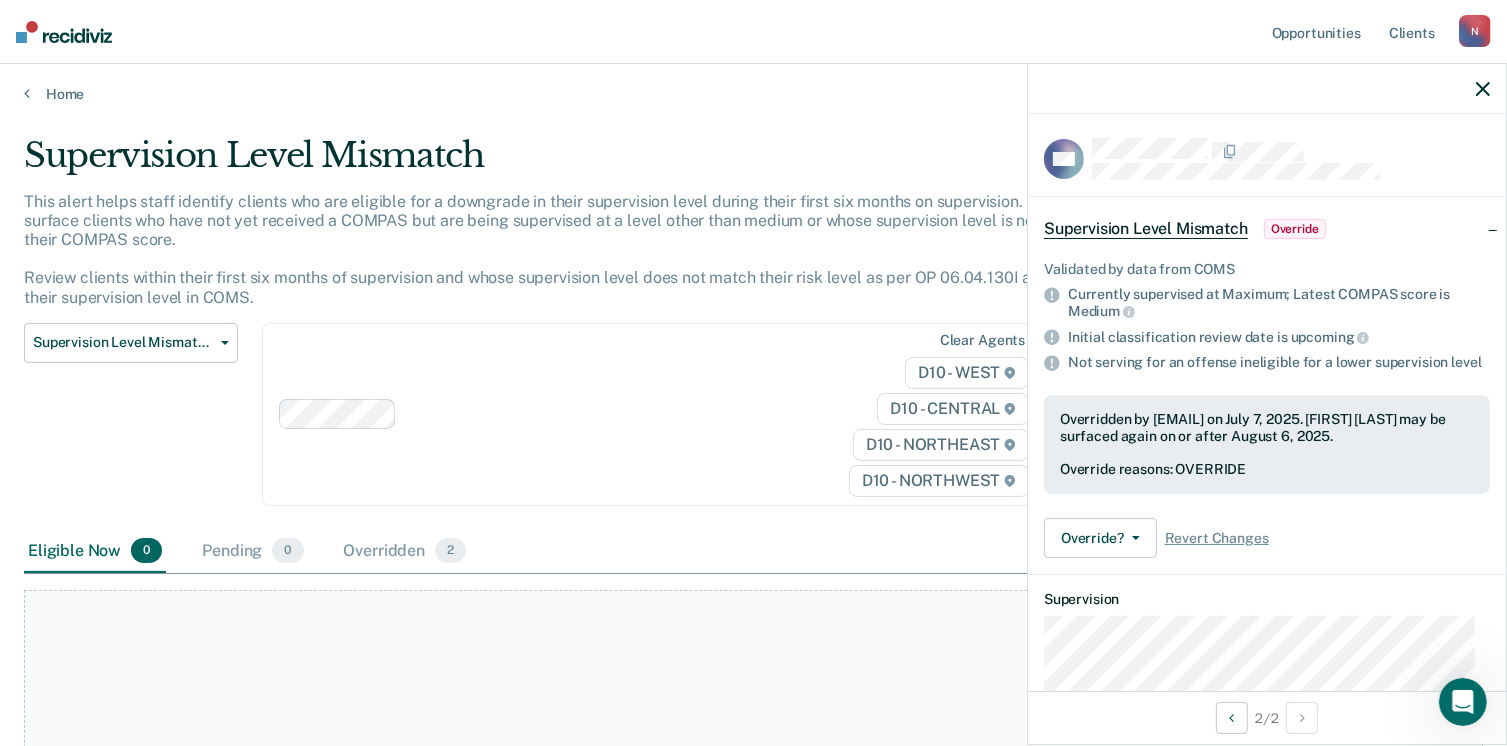 scroll, scrollTop: 0, scrollLeft: 0, axis: both 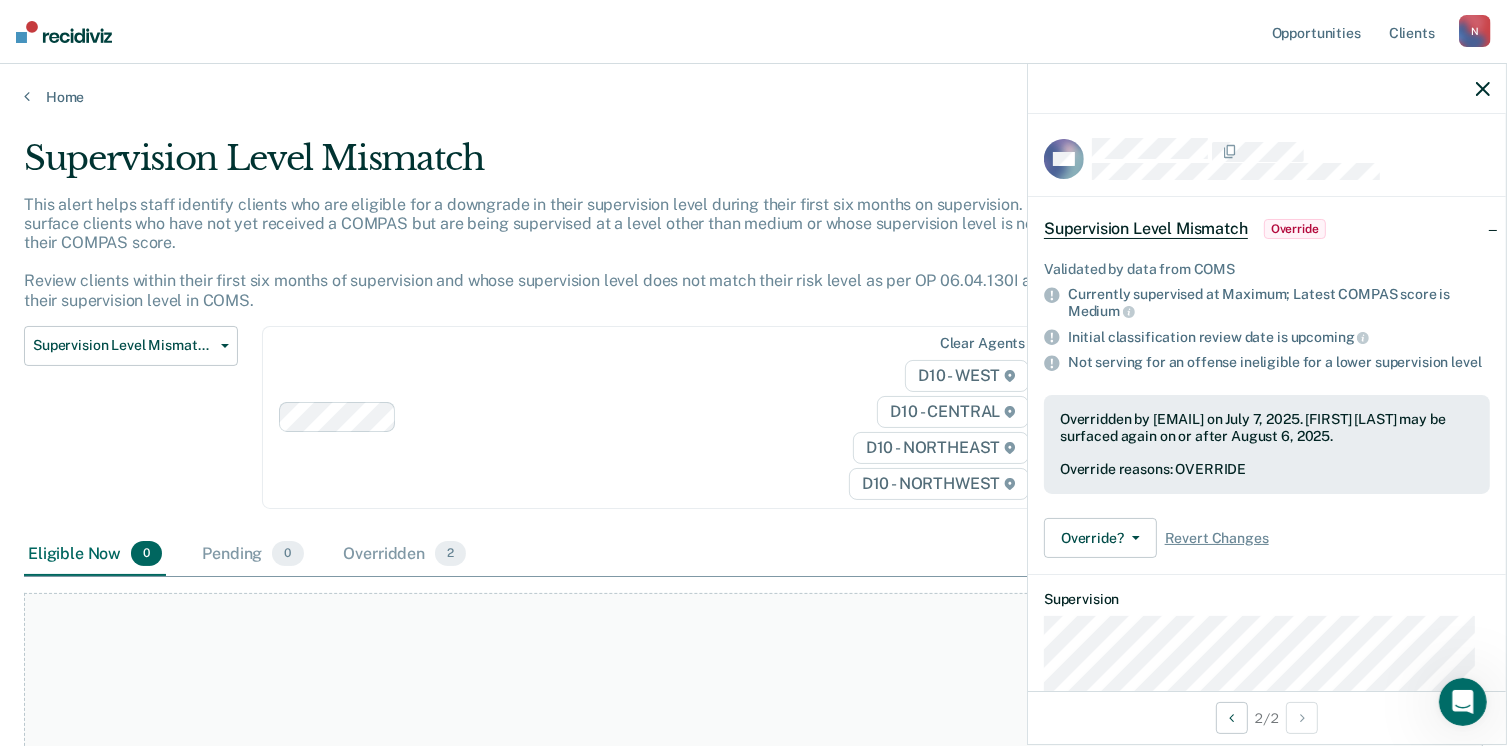 click at bounding box center (1483, 89) 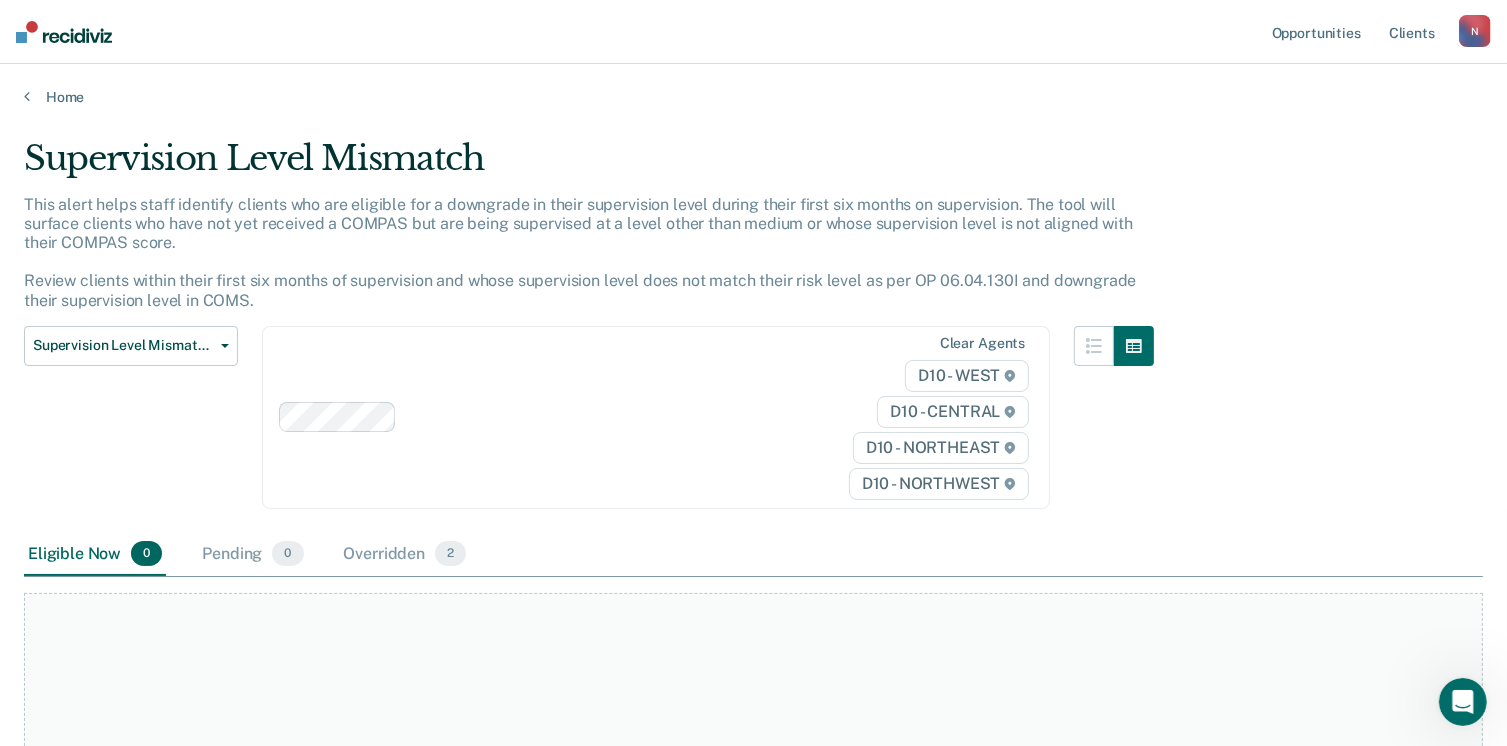 scroll, scrollTop: 0, scrollLeft: 0, axis: both 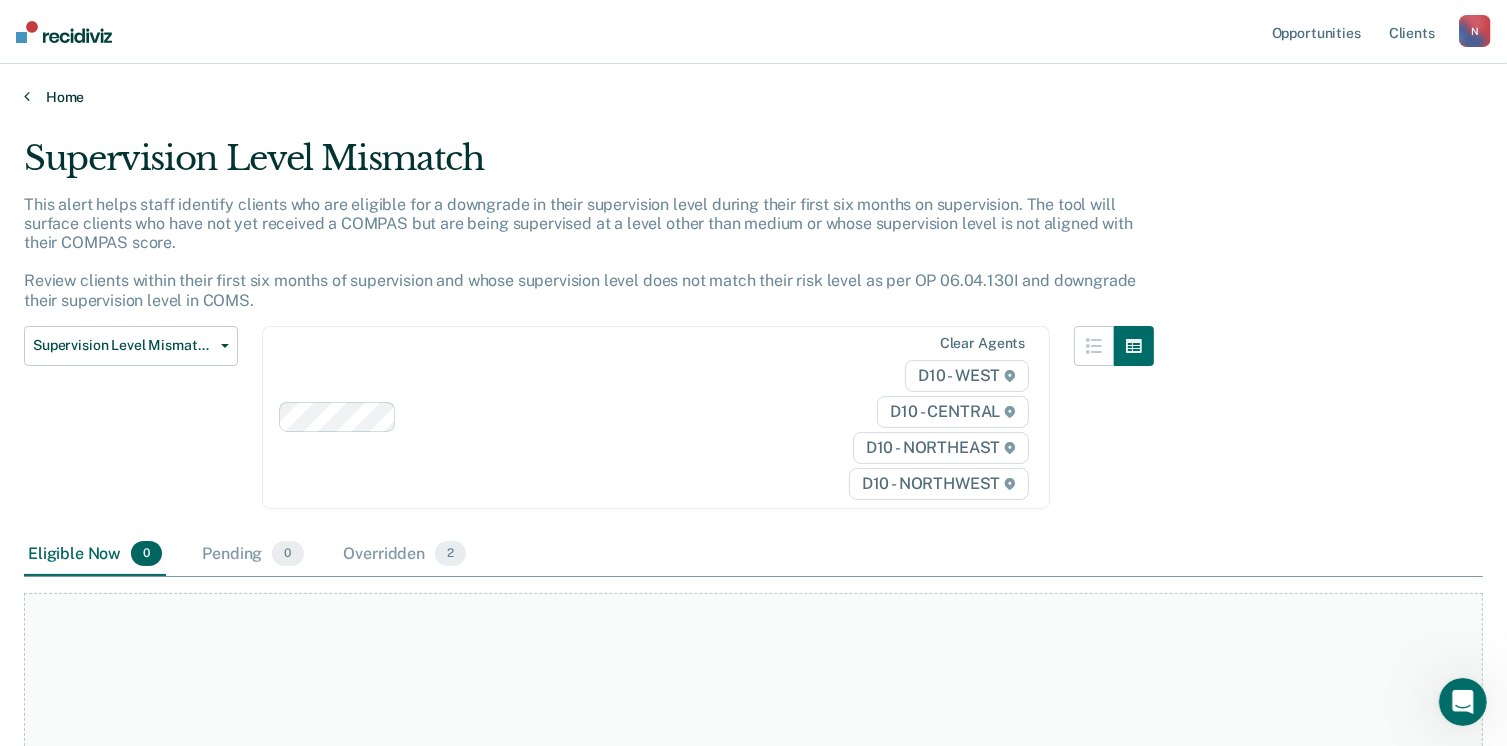 click at bounding box center [27, 96] 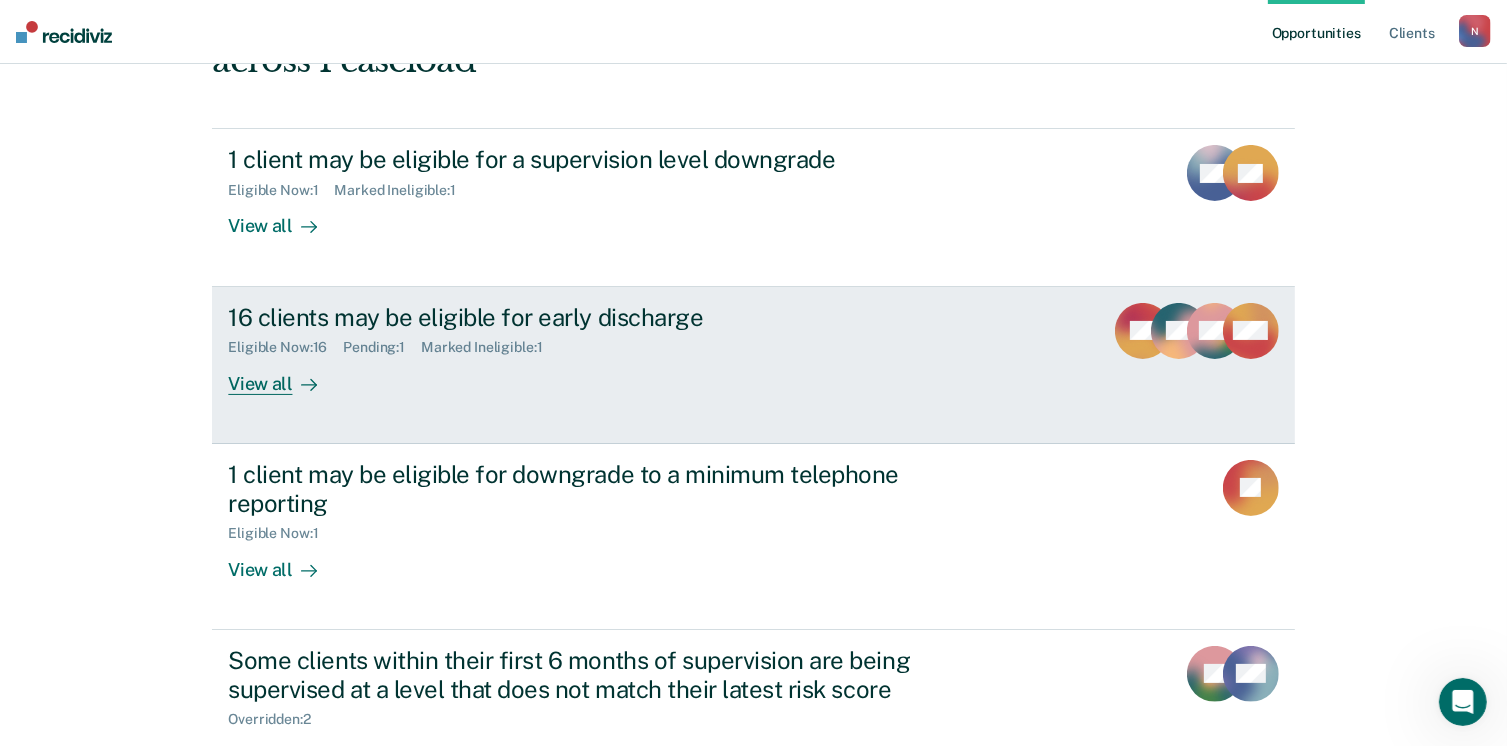 scroll, scrollTop: 300, scrollLeft: 0, axis: vertical 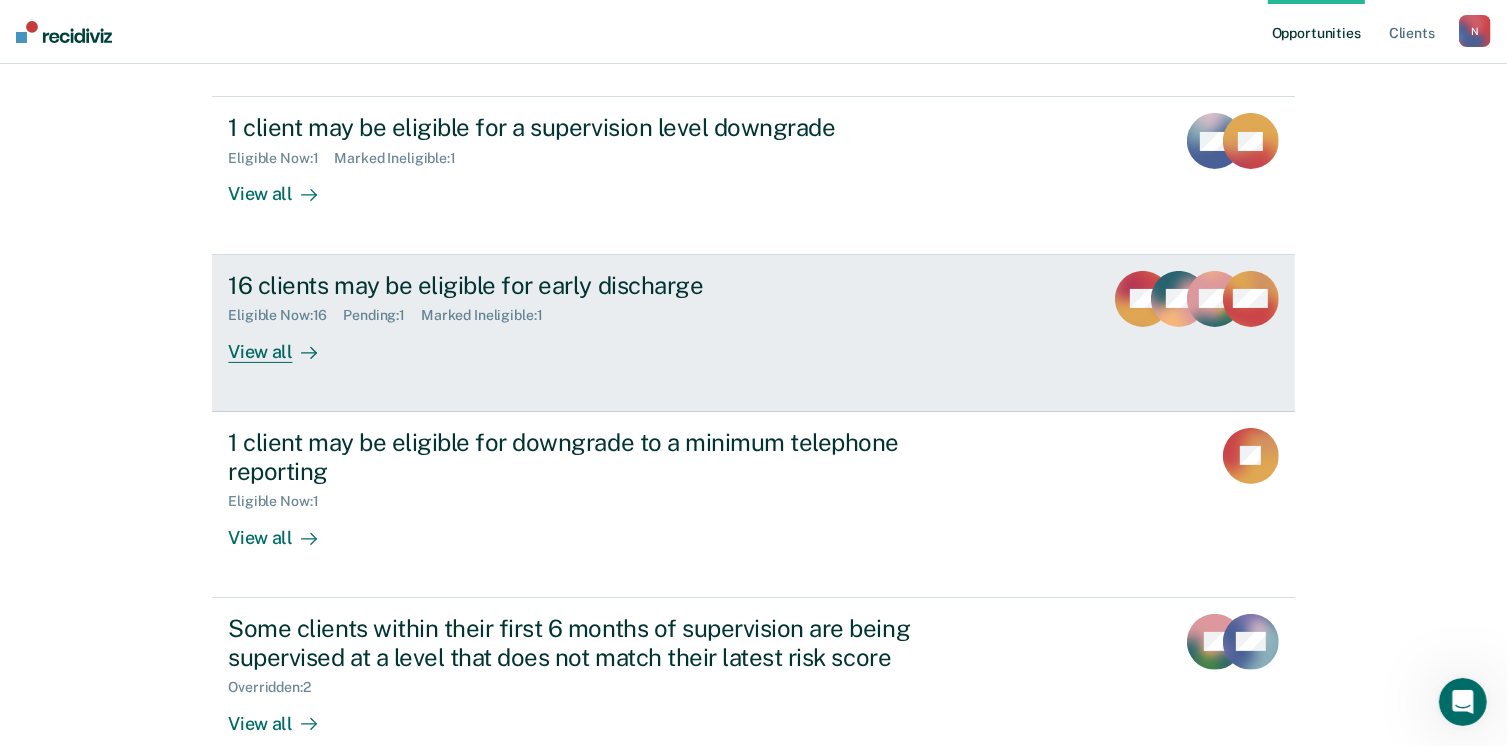 click on "View all" at bounding box center (284, 343) 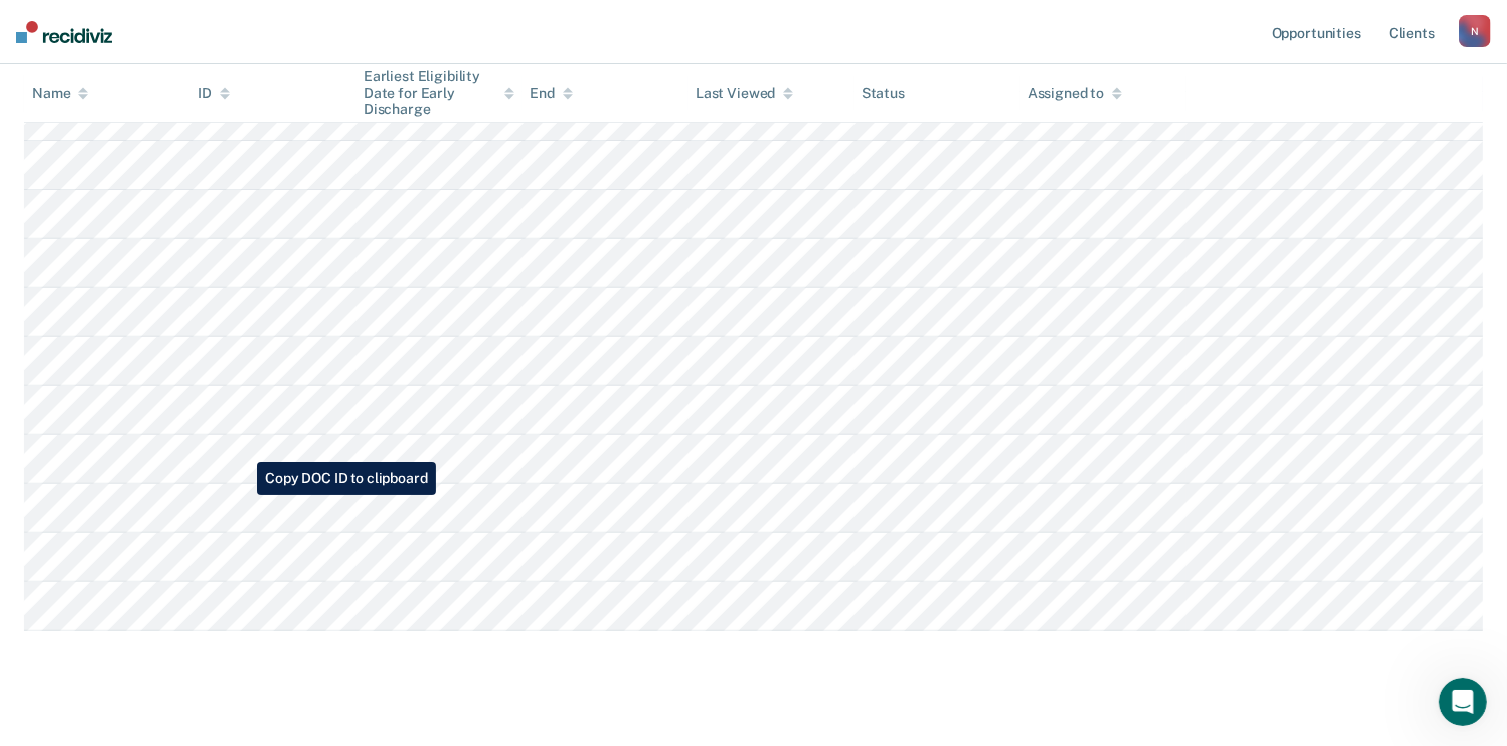 scroll, scrollTop: 777, scrollLeft: 0, axis: vertical 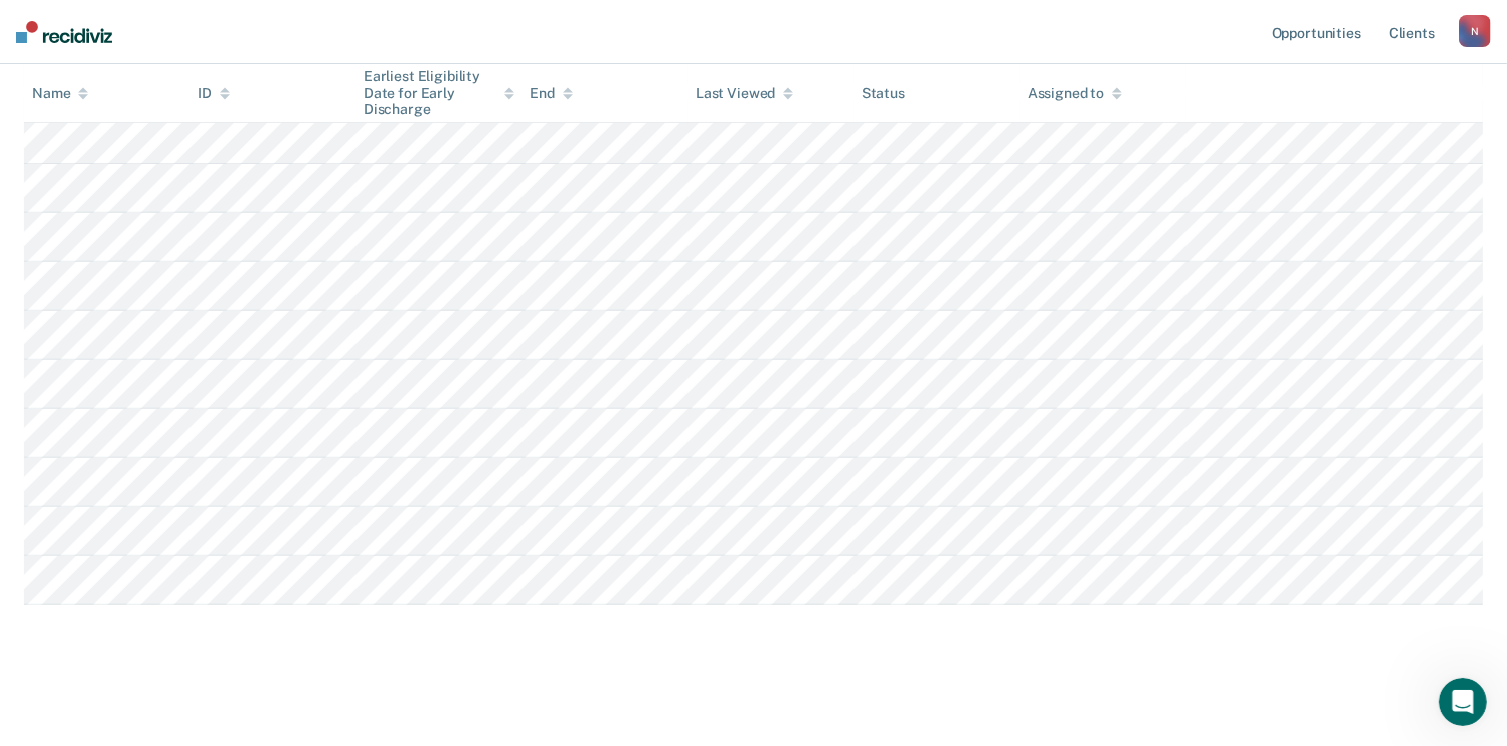 click on "Early Discharge   Early Discharge is the termination of the period of probation or parole before the full-term discharge date. Early discharge reviews are mandated, at minimum, once clients have served half of their original term of supervision. Review clients who may be eligible for early discharge as per OP 06.05.135 and OP 06.04.130H and complete the discharge paperwork in COMS. Early Discharge Classification Review Early Discharge Minimum Telephone Reporting Overdue for Discharge Supervision Level Mismatch Clear   agents D10 - WEST   D10 - CENTRAL   D10 - NORTHEAST   D10 - NORTHWEST   Eligible Now 16 Pending 1 Marked Ineligible 1
To pick up a draggable item, press the space bar.
While dragging, use the arrow keys to move the item.
Press space again to drop the item in its new position, or press escape to cancel.
Name ID Earliest Eligibility Date for Early Discharge End Last Viewed Status Assigned to" at bounding box center [753, 36] 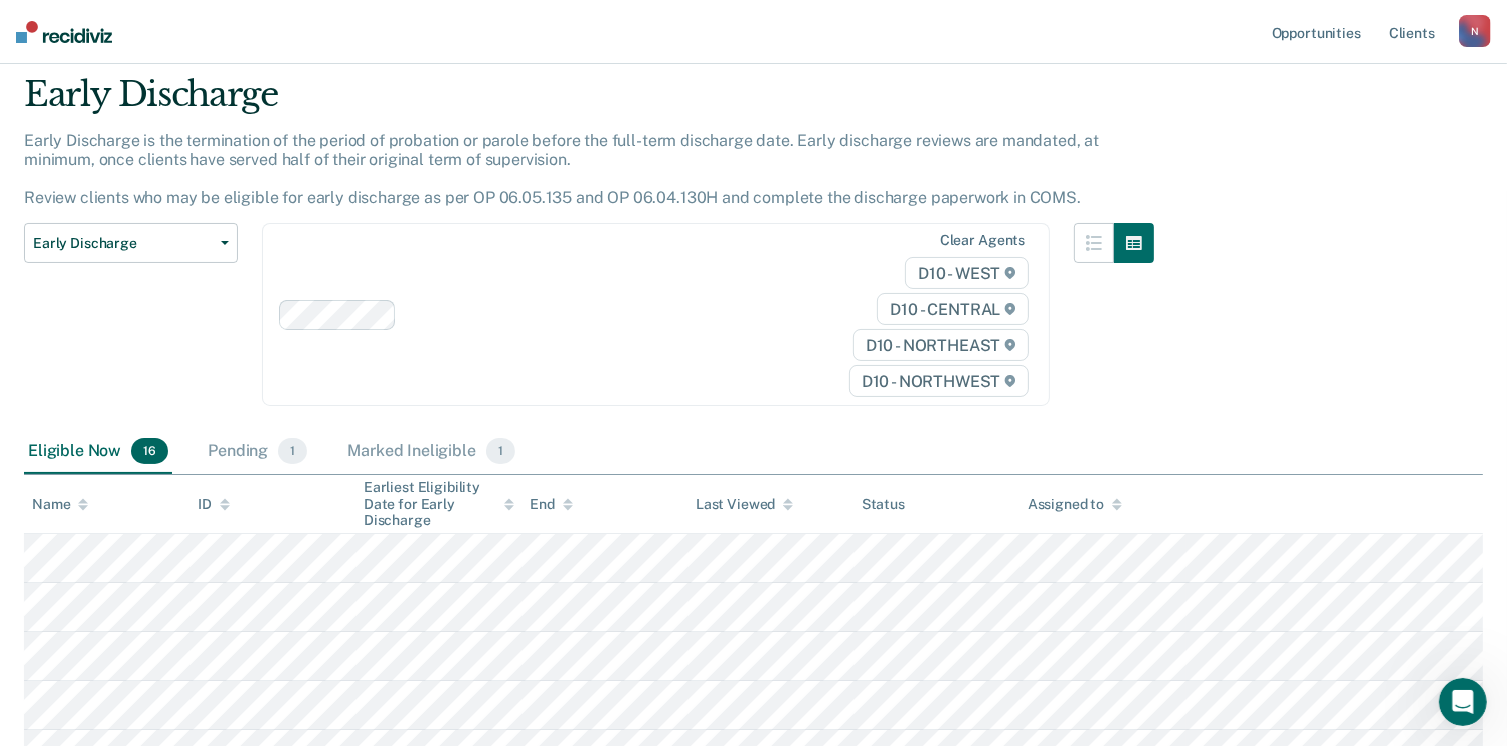 scroll, scrollTop: 100, scrollLeft: 0, axis: vertical 